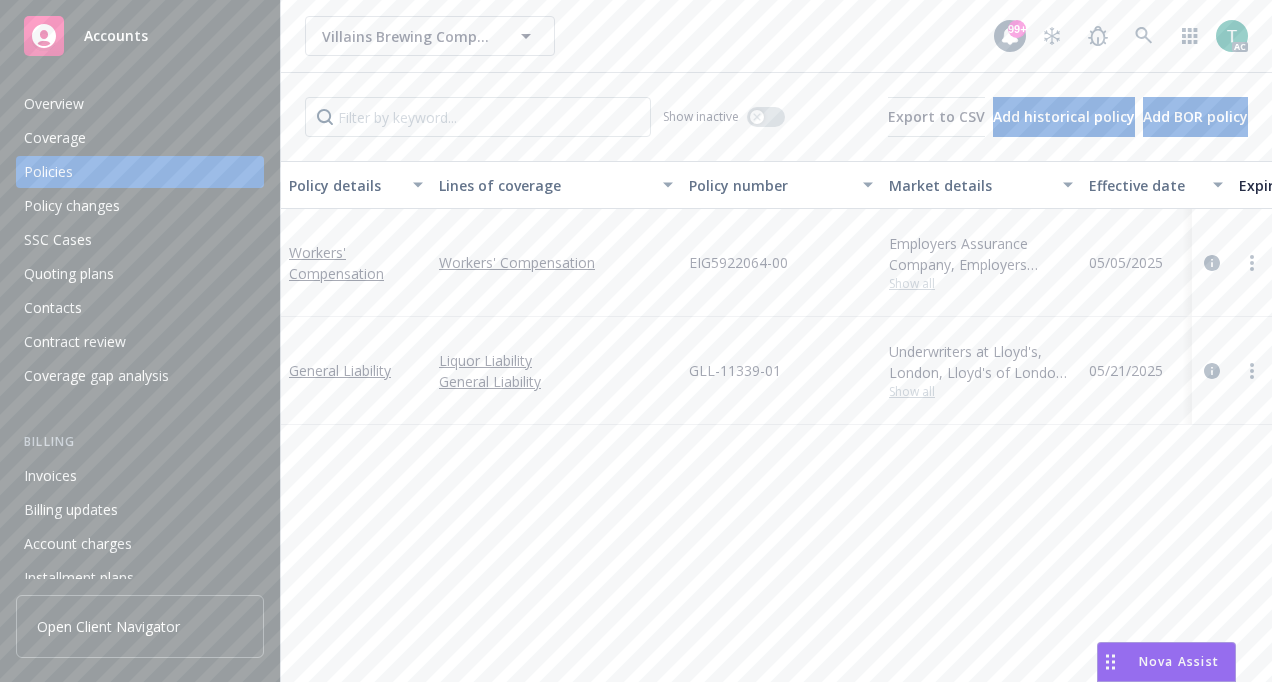 scroll, scrollTop: 0, scrollLeft: 0, axis: both 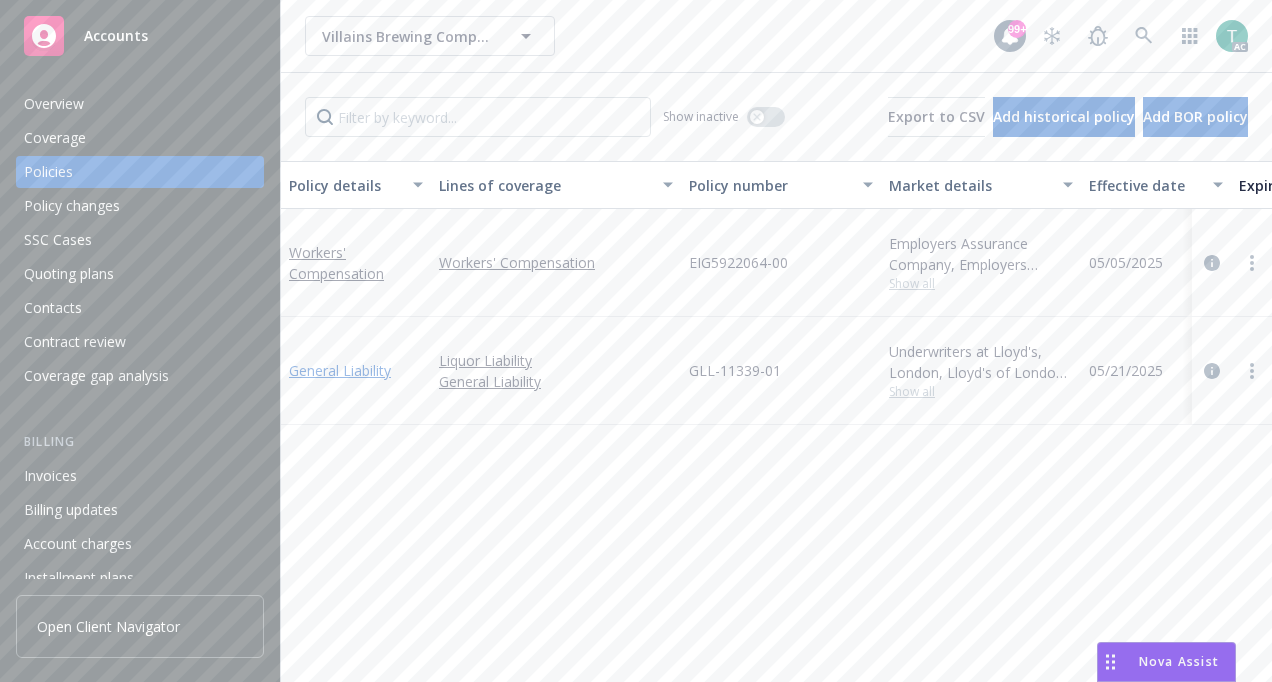 click on "General Liability" at bounding box center (340, 370) 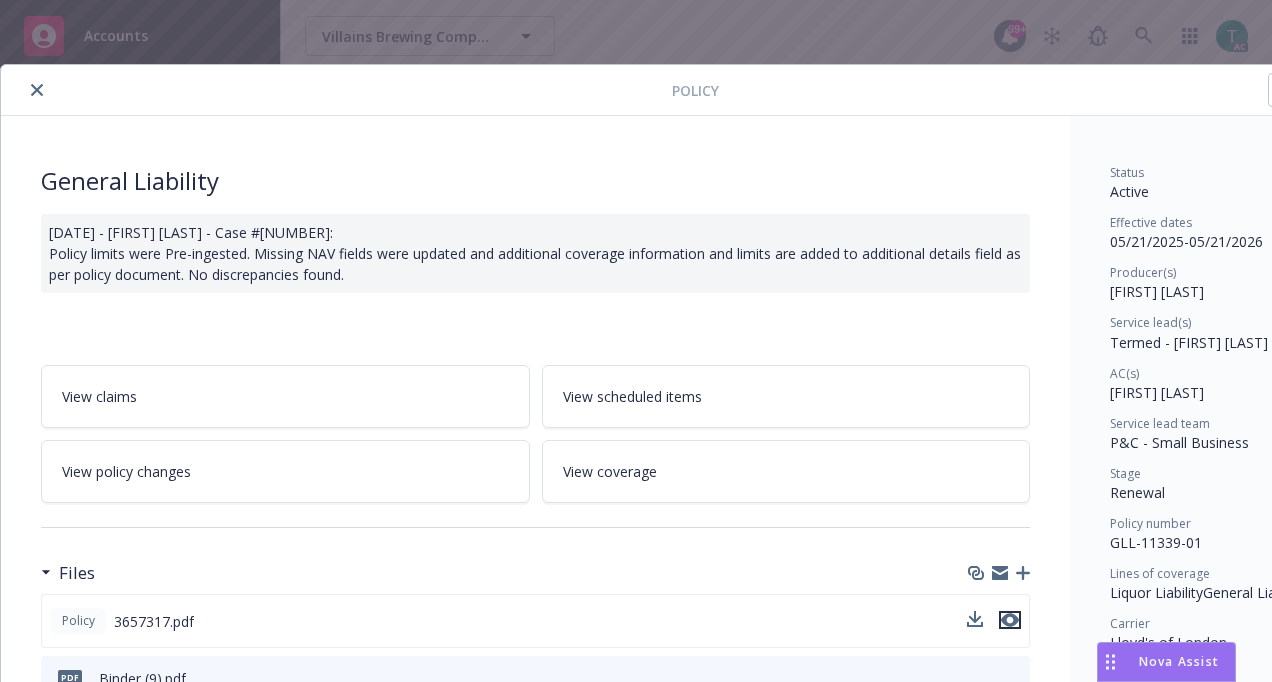 click 